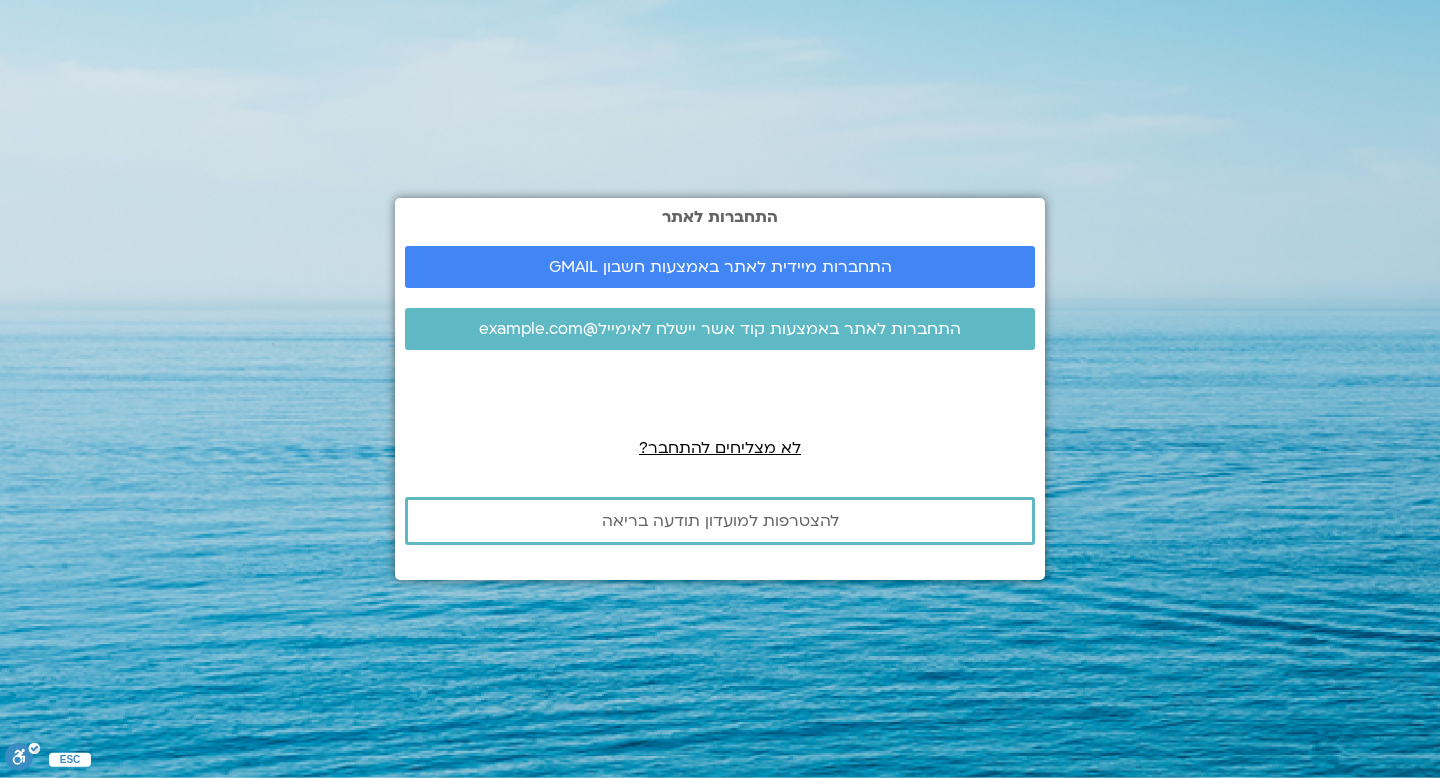 scroll, scrollTop: 0, scrollLeft: 0, axis: both 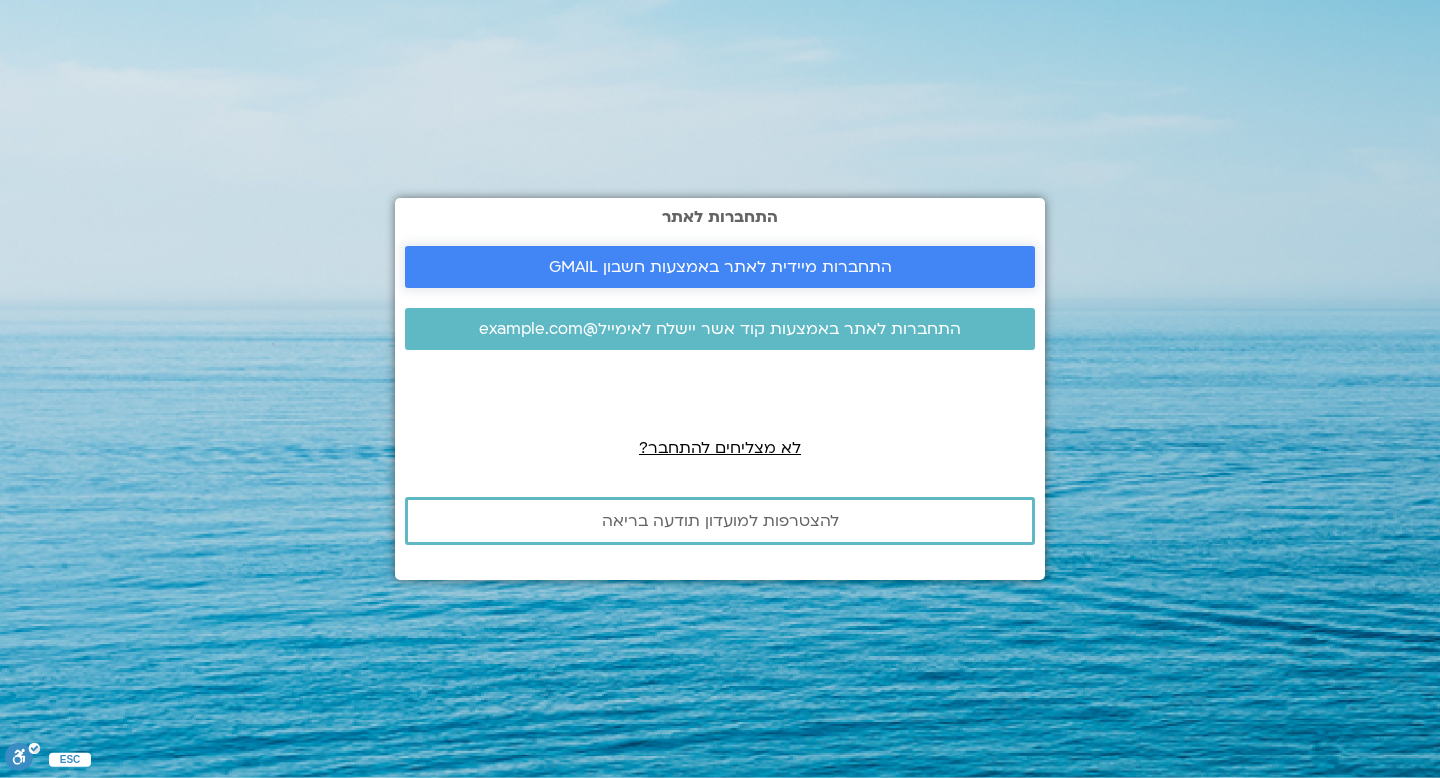 click on "התחברות מיידית לאתר באמצעות חשבון GMAIL" at bounding box center [720, 267] 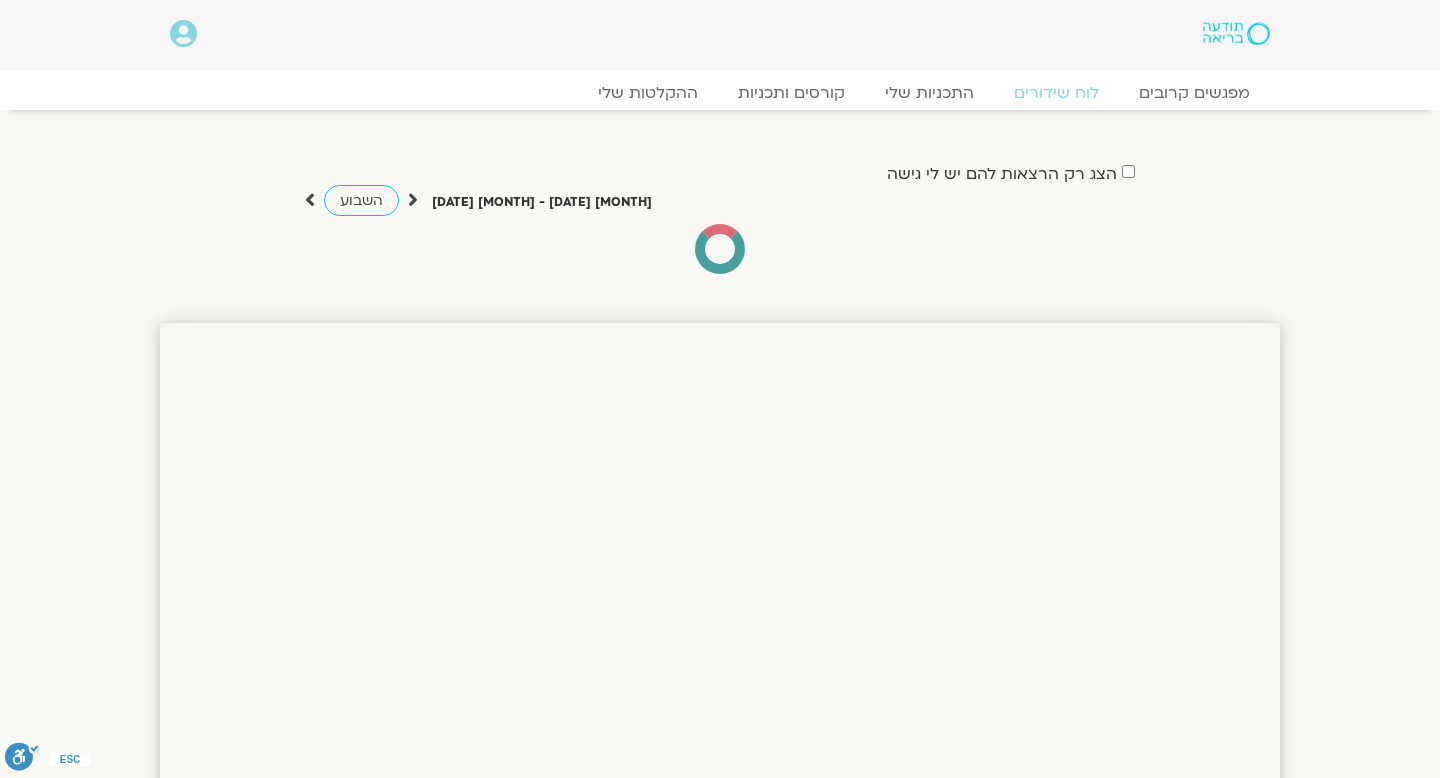 scroll, scrollTop: 0, scrollLeft: 0, axis: both 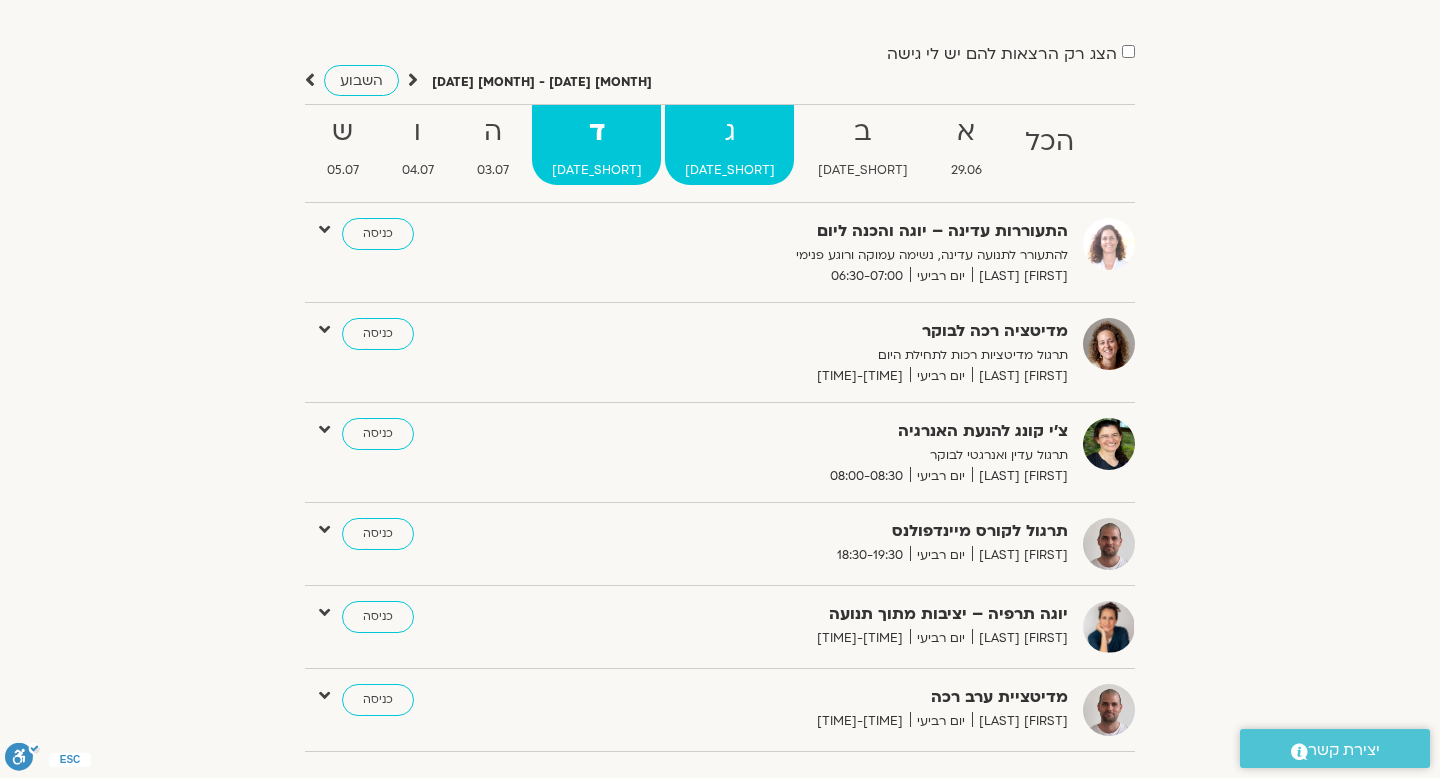 click on "ג" at bounding box center (1049, 142) 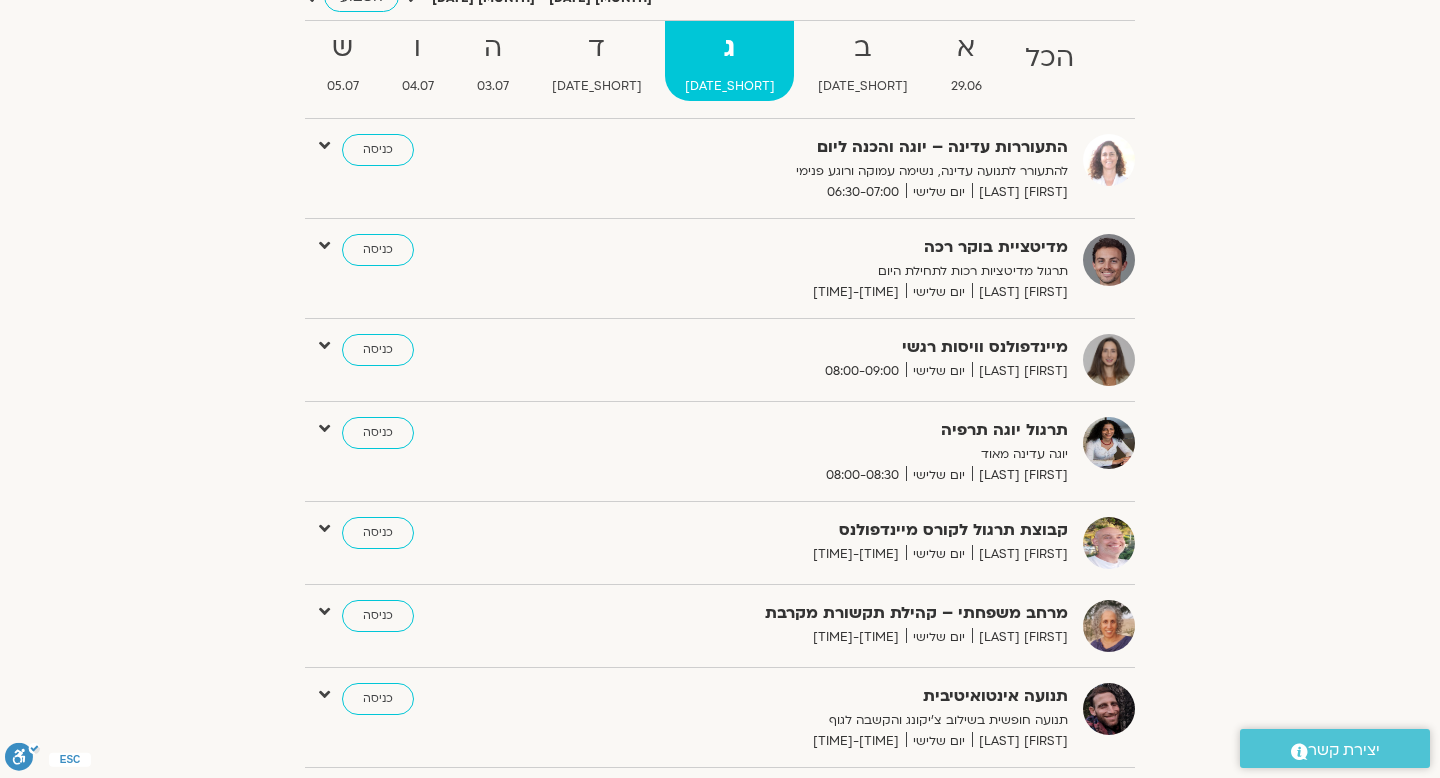 scroll, scrollTop: 200, scrollLeft: 0, axis: vertical 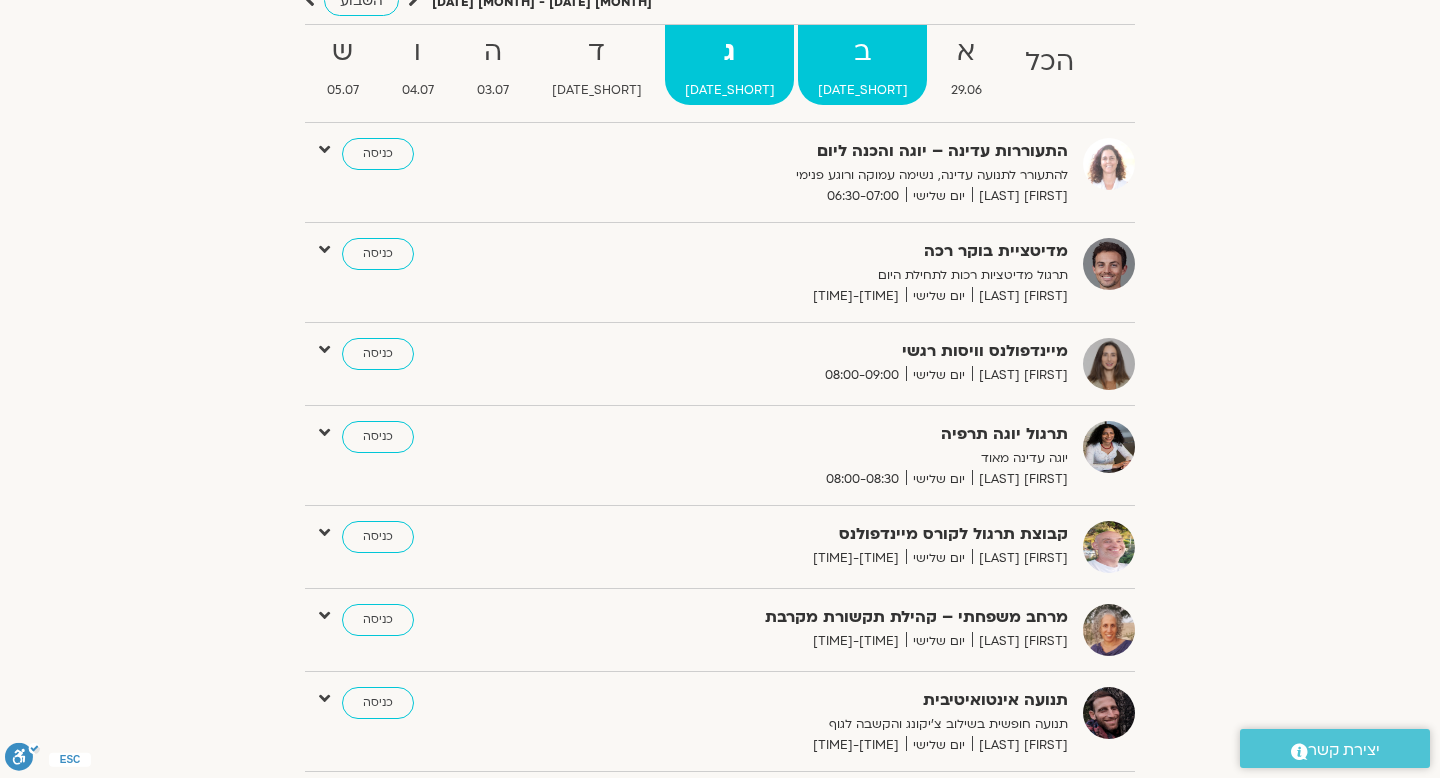 click on "ב" at bounding box center (1049, 62) 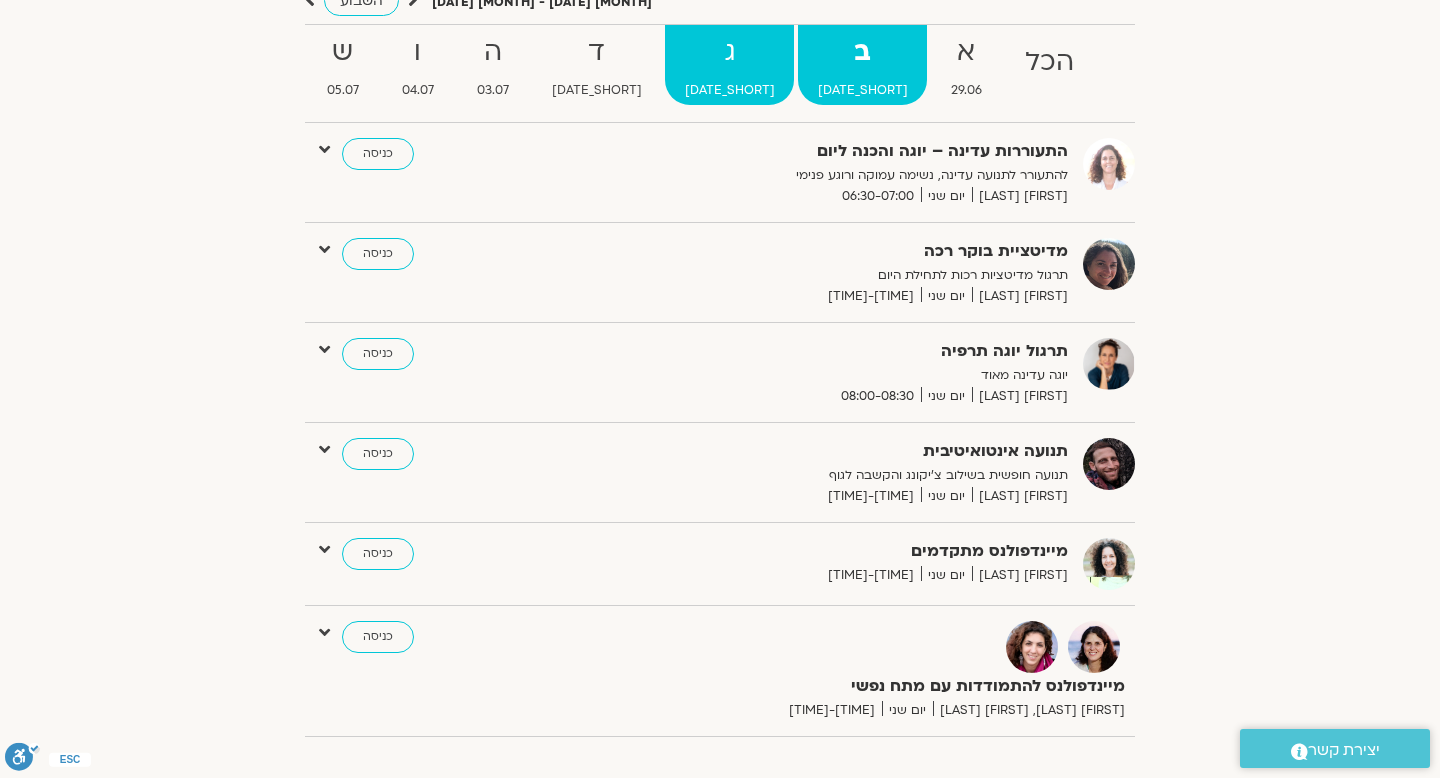 click on "ג" at bounding box center (1049, 62) 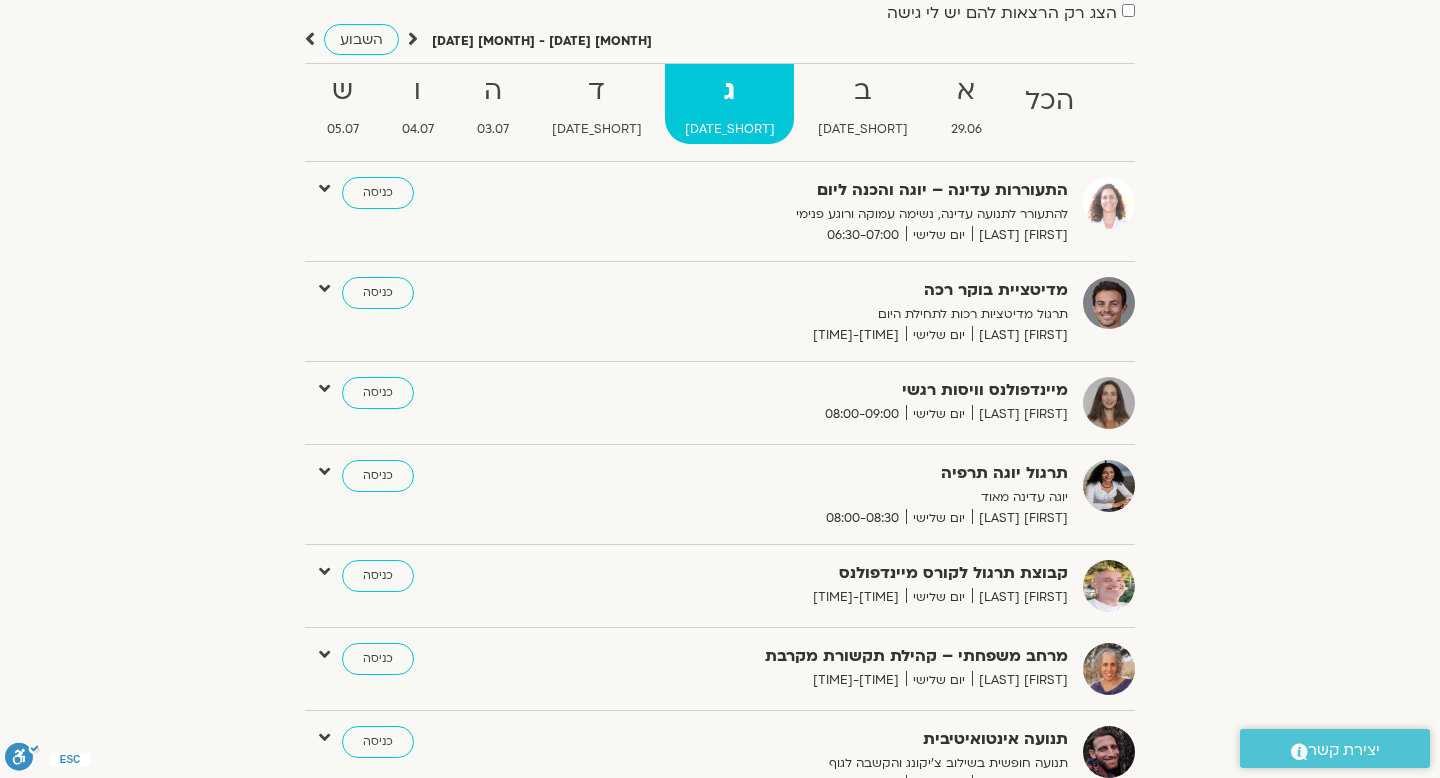 scroll, scrollTop: 160, scrollLeft: 0, axis: vertical 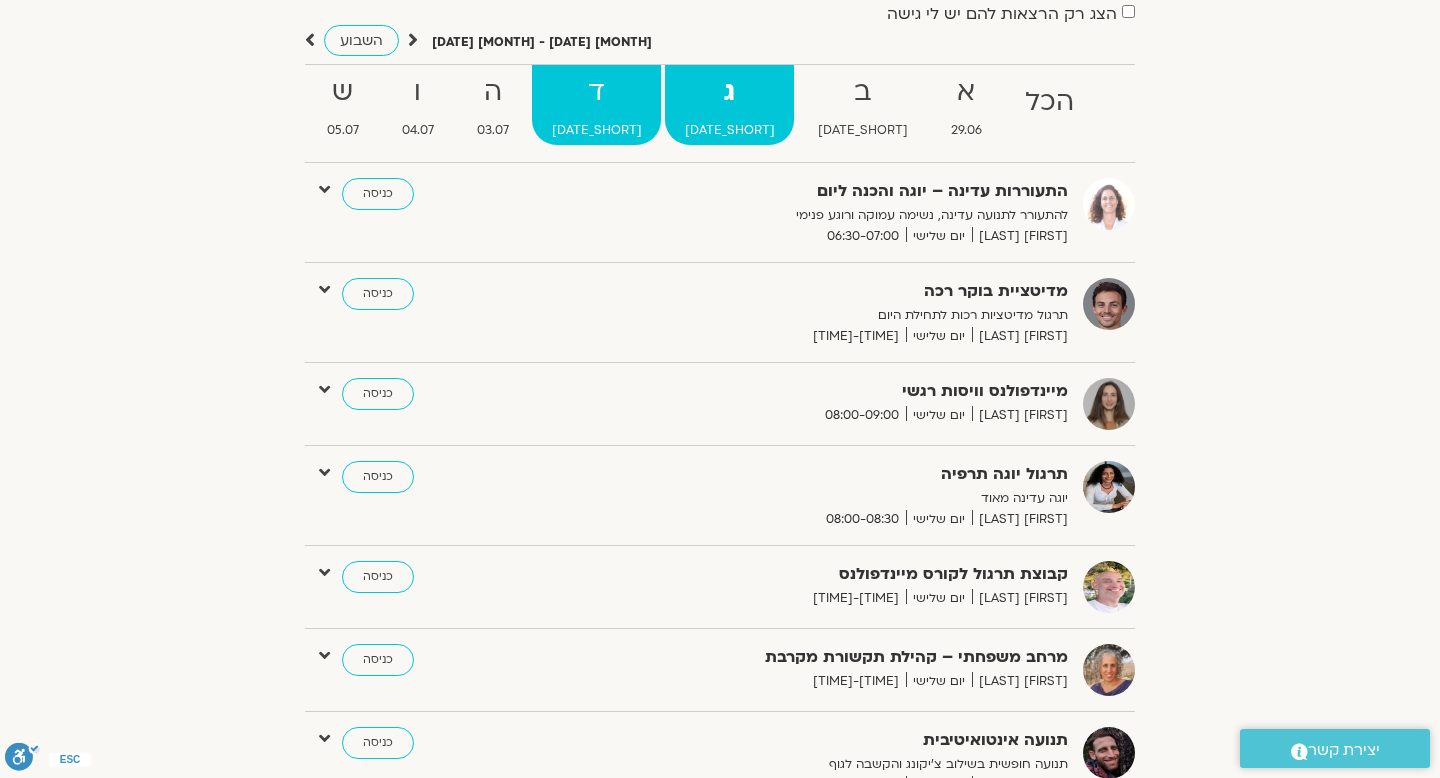 click on "ד 02.07" at bounding box center [1049, 105] 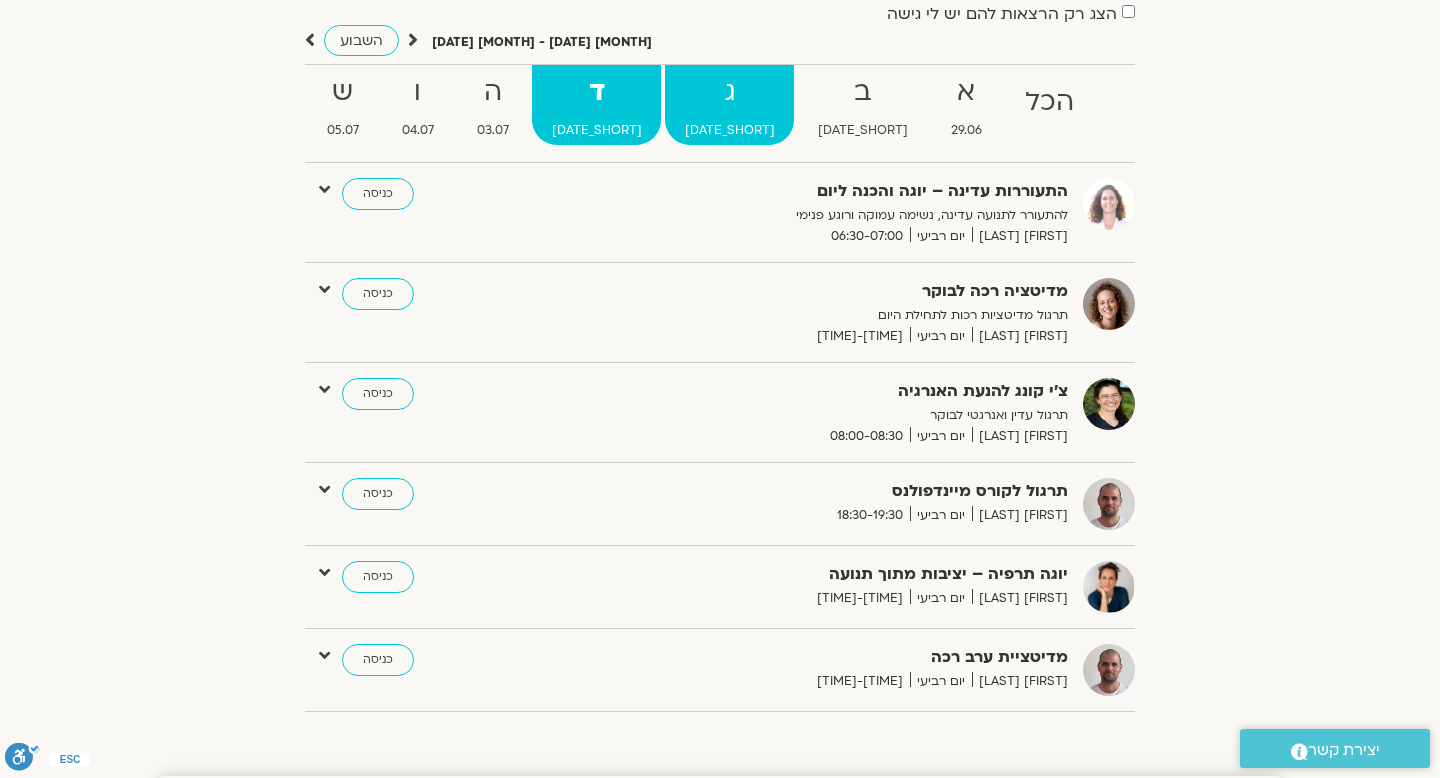 click on "[DATE]" at bounding box center [1049, 130] 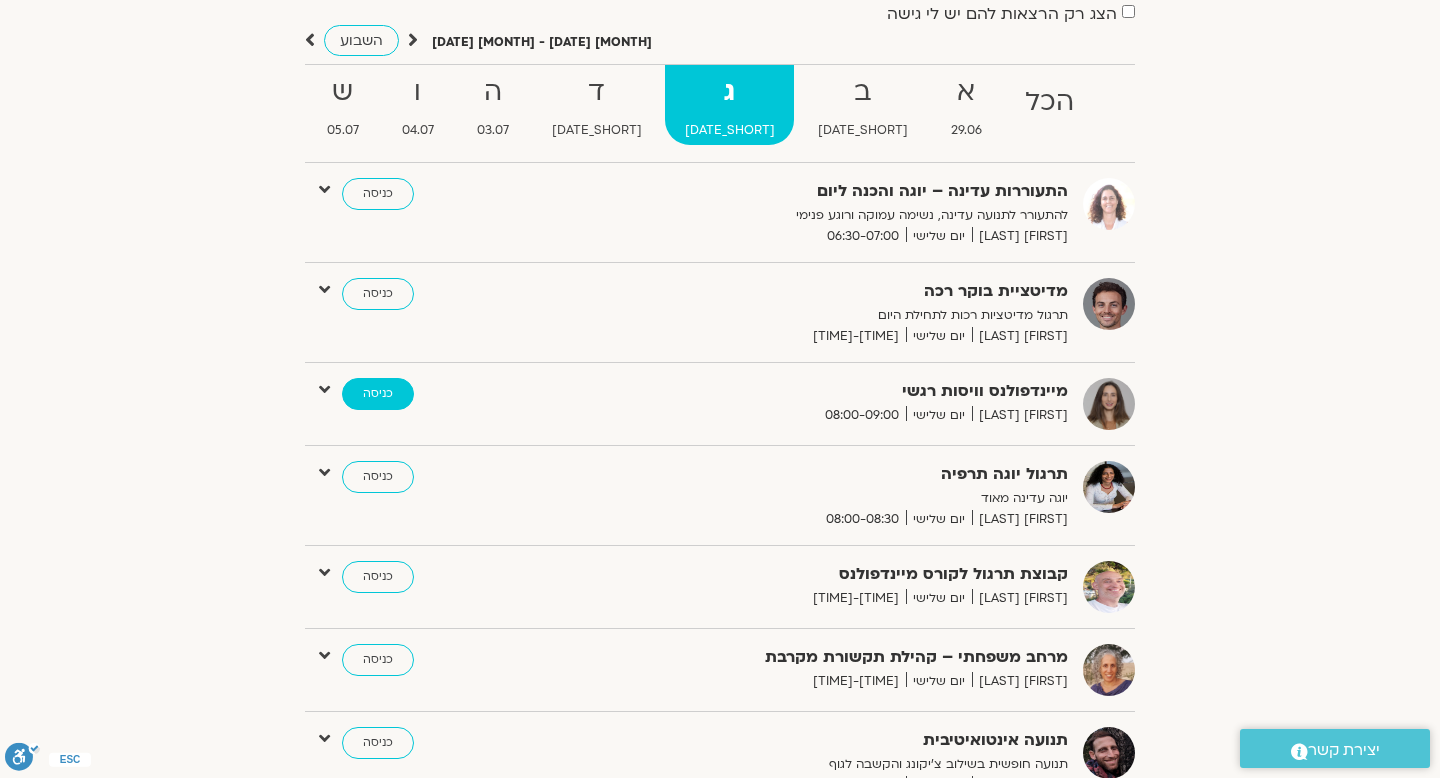 click on "כניסה" at bounding box center [378, 394] 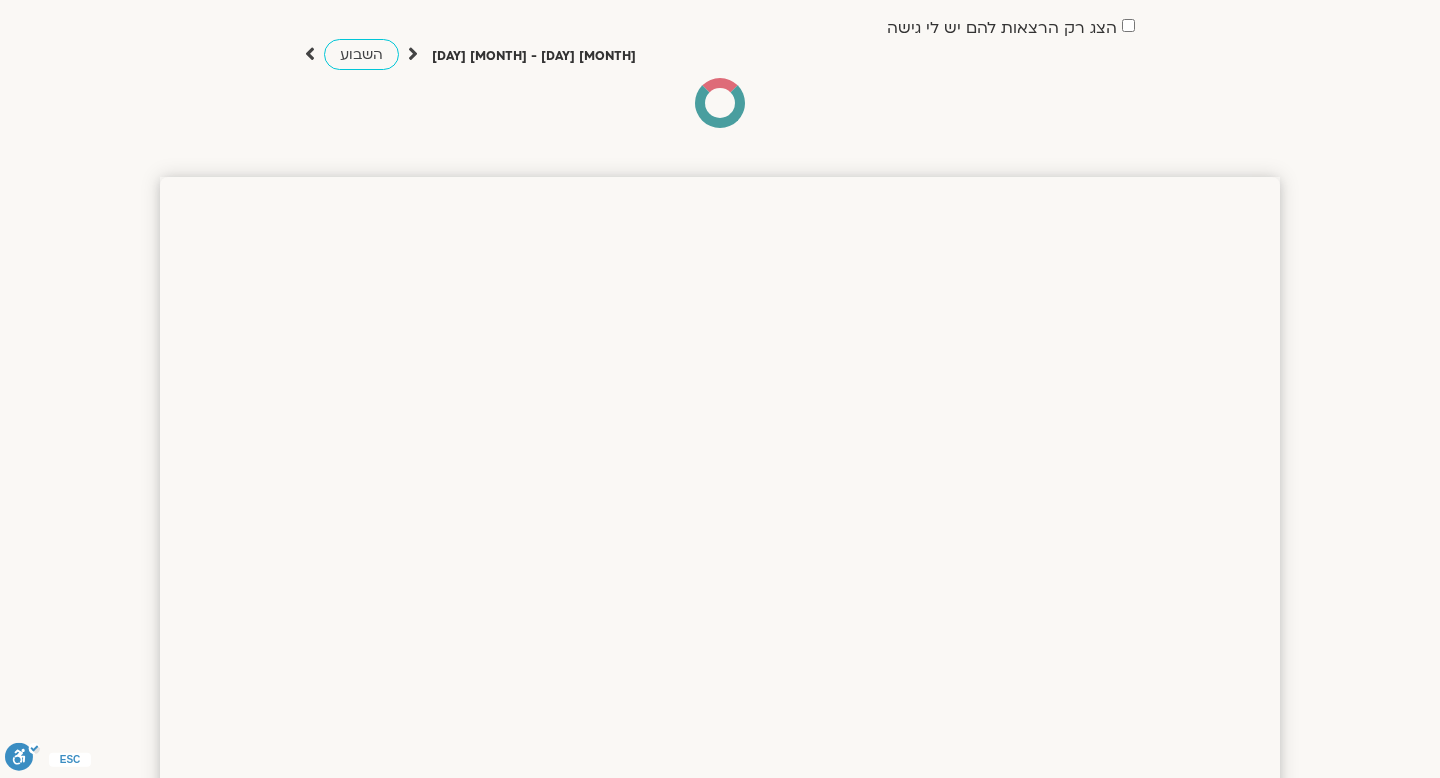 scroll, scrollTop: 146, scrollLeft: 0, axis: vertical 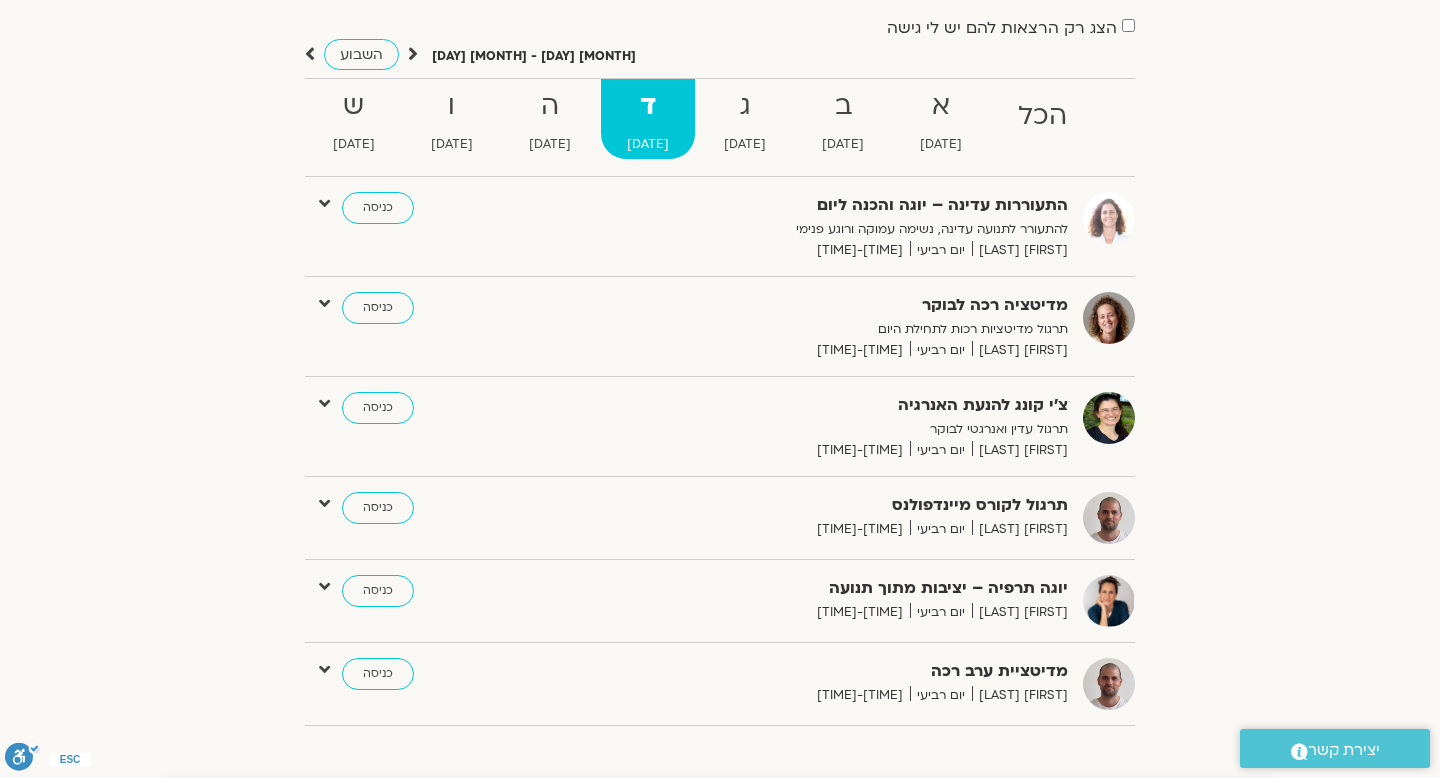 click on ".st0{fill:#FFFFFF;}" at bounding box center [1299, 751] 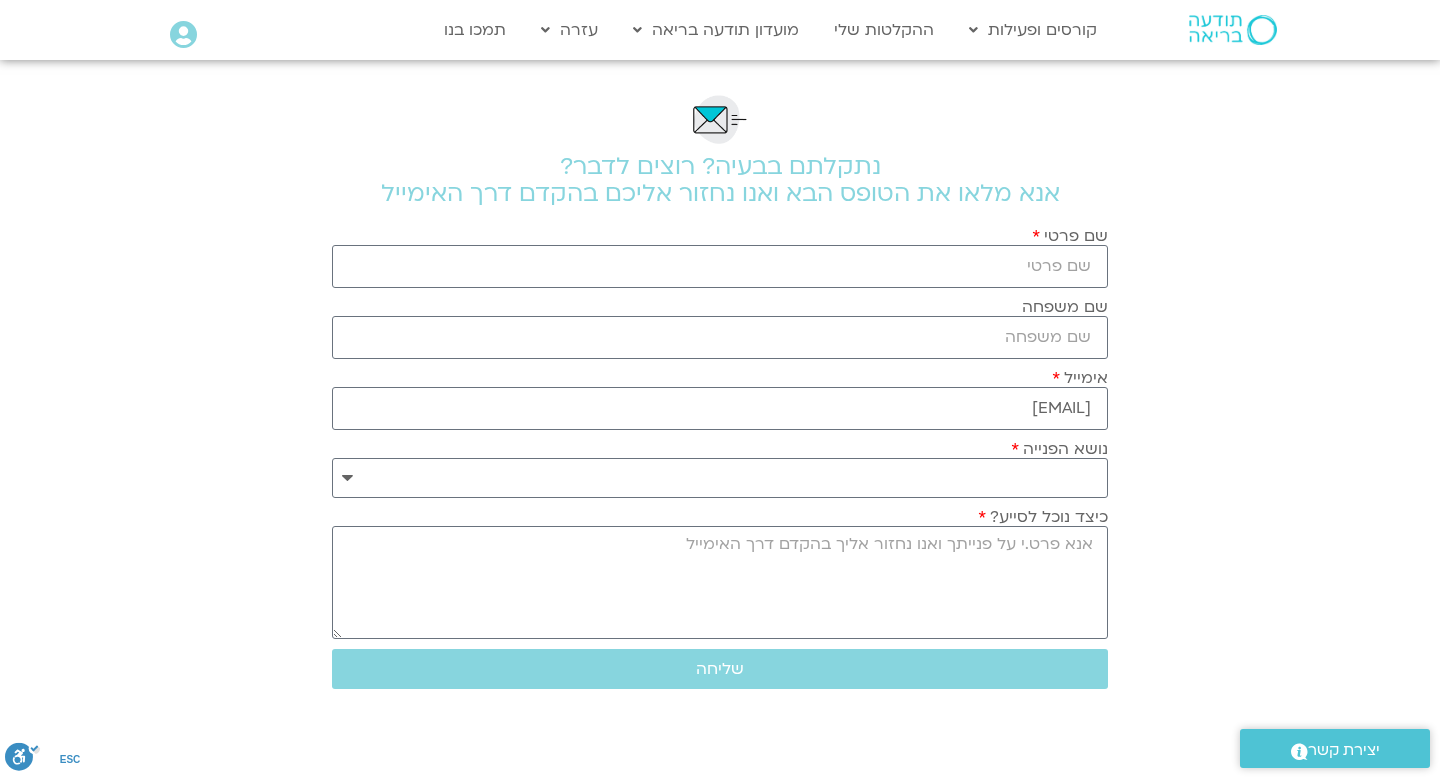 scroll, scrollTop: 0, scrollLeft: 0, axis: both 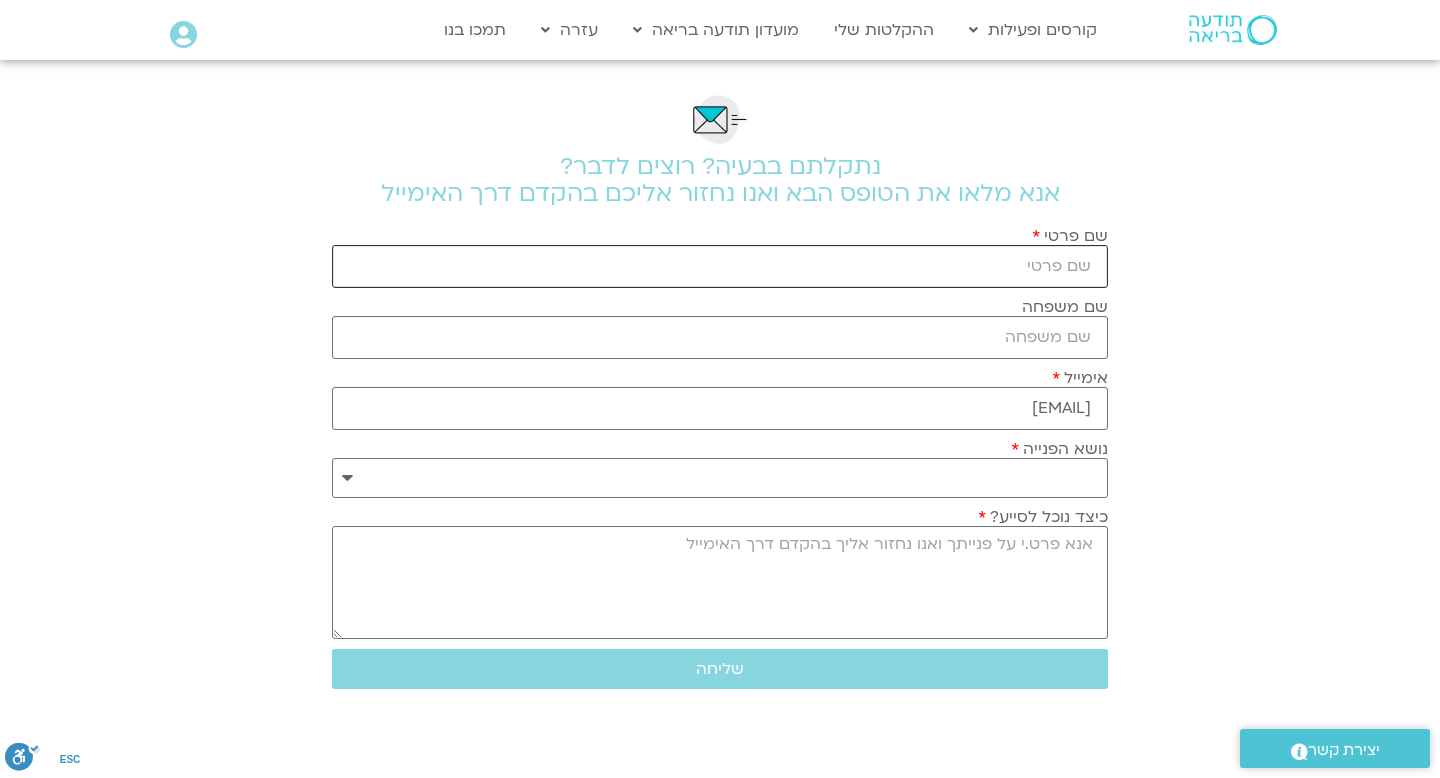 click on "שם פרטי" at bounding box center [720, 266] 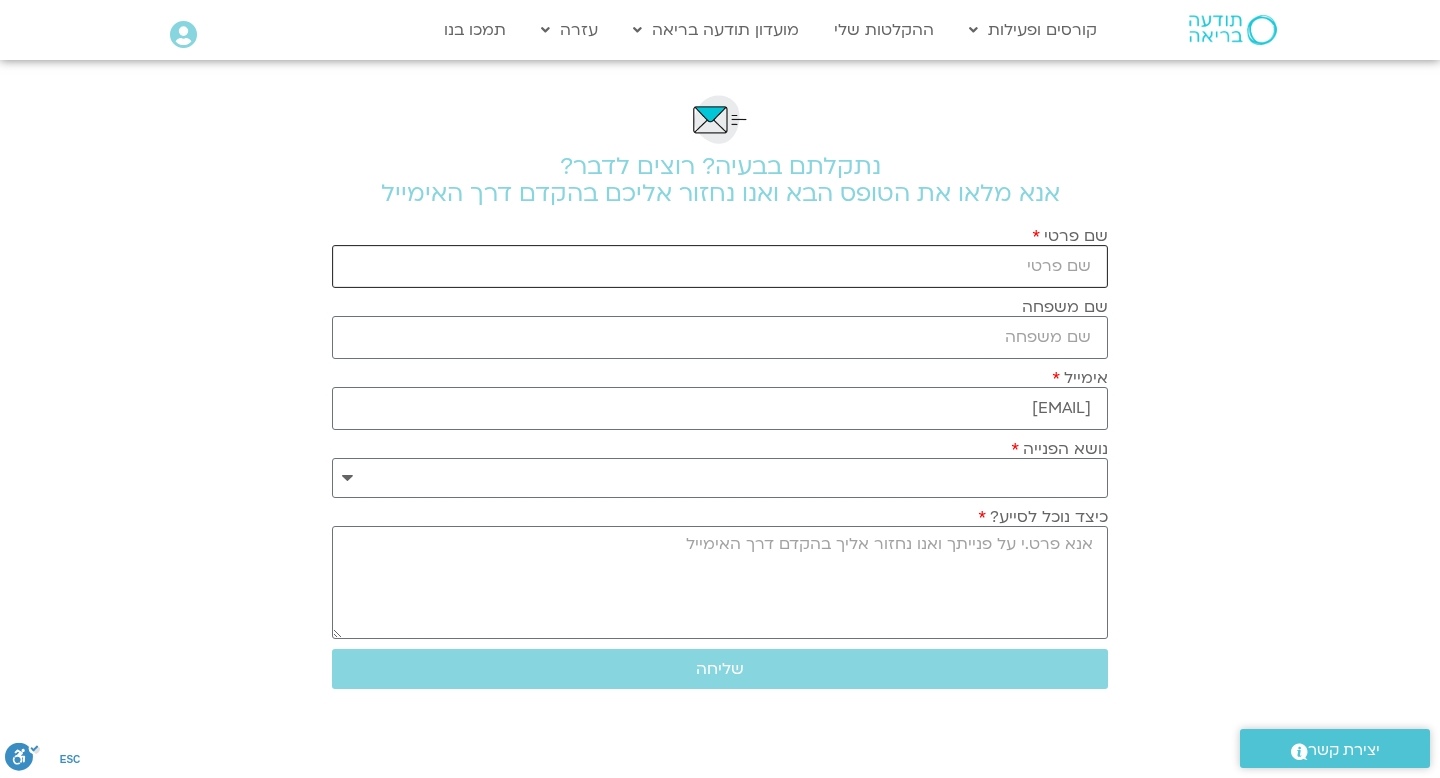 type on "יעל" 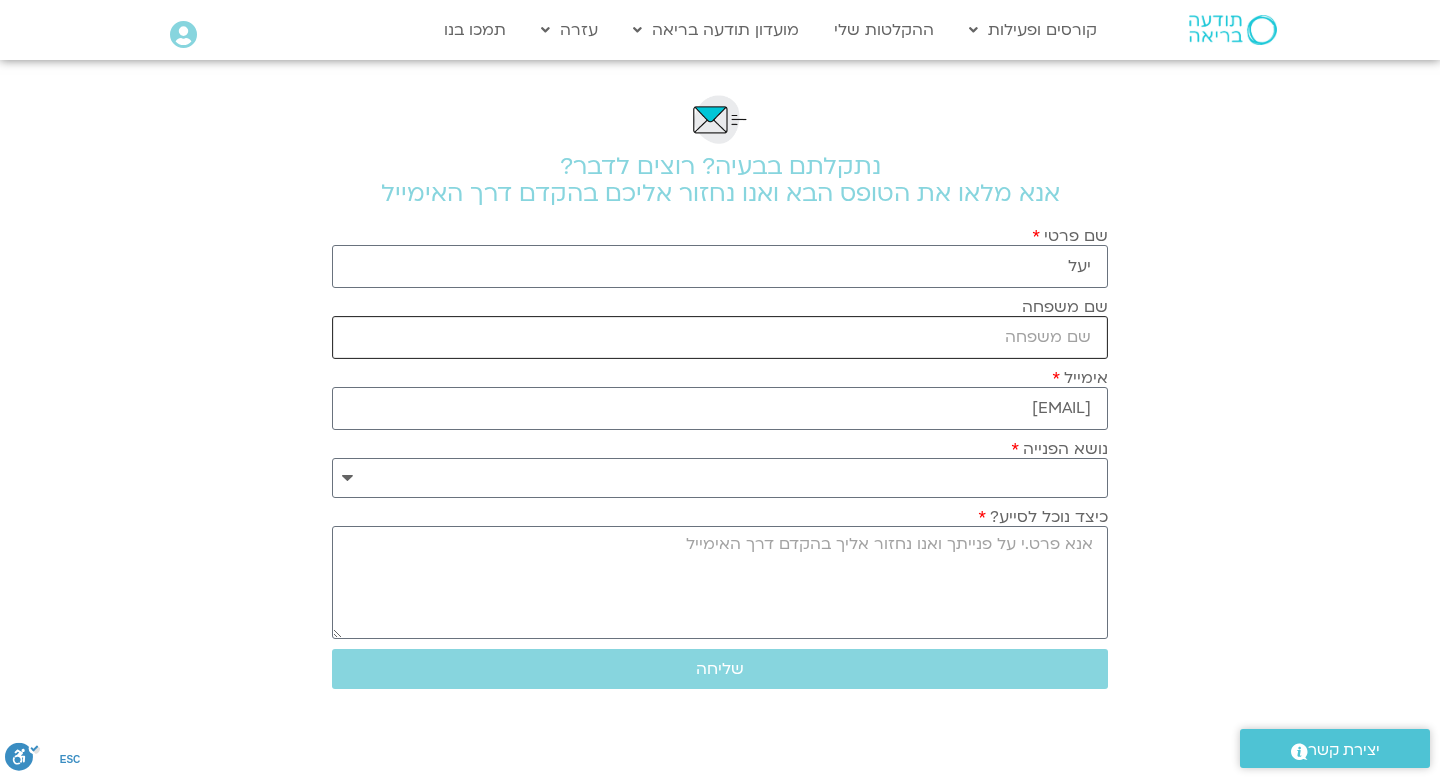 type on "בלאו" 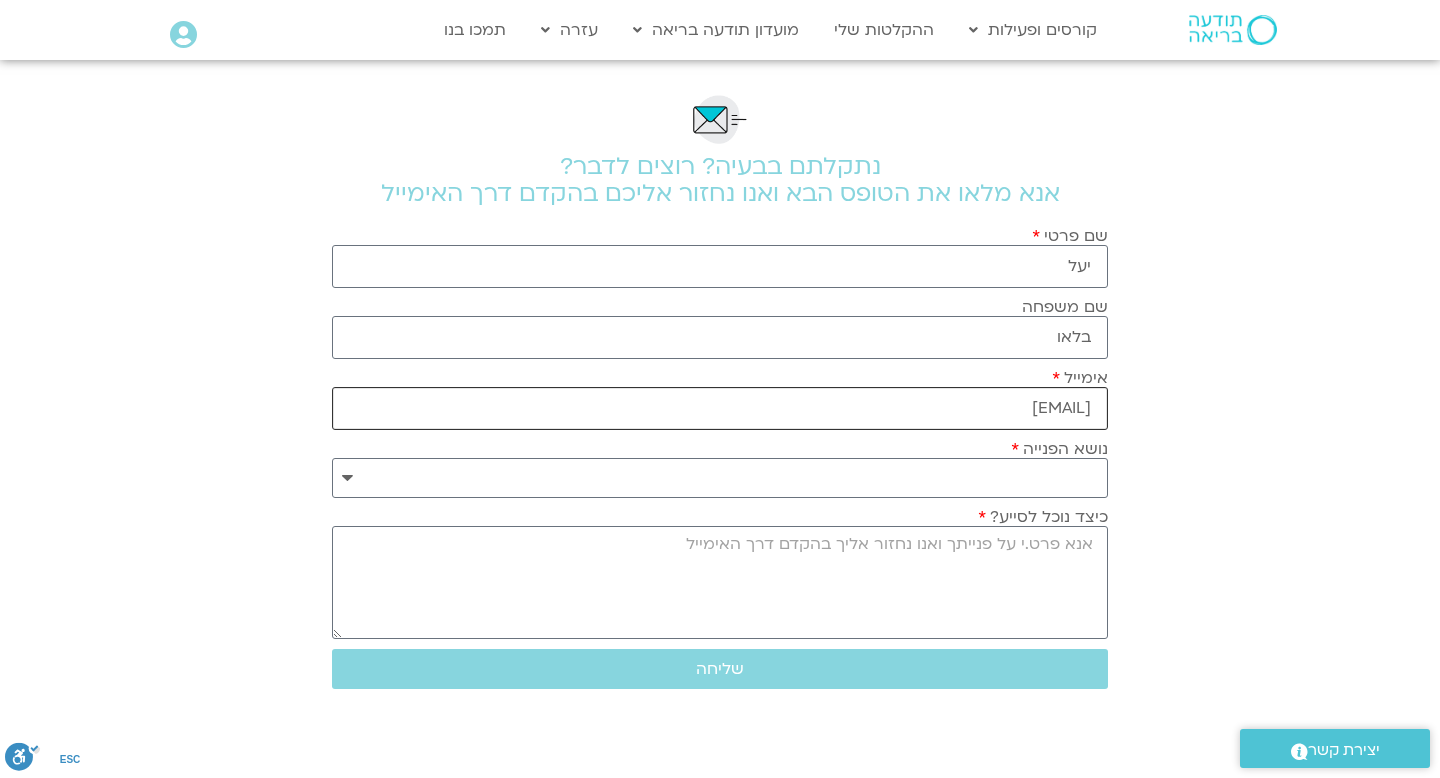 click on "[EMAIL]" at bounding box center (720, 408) 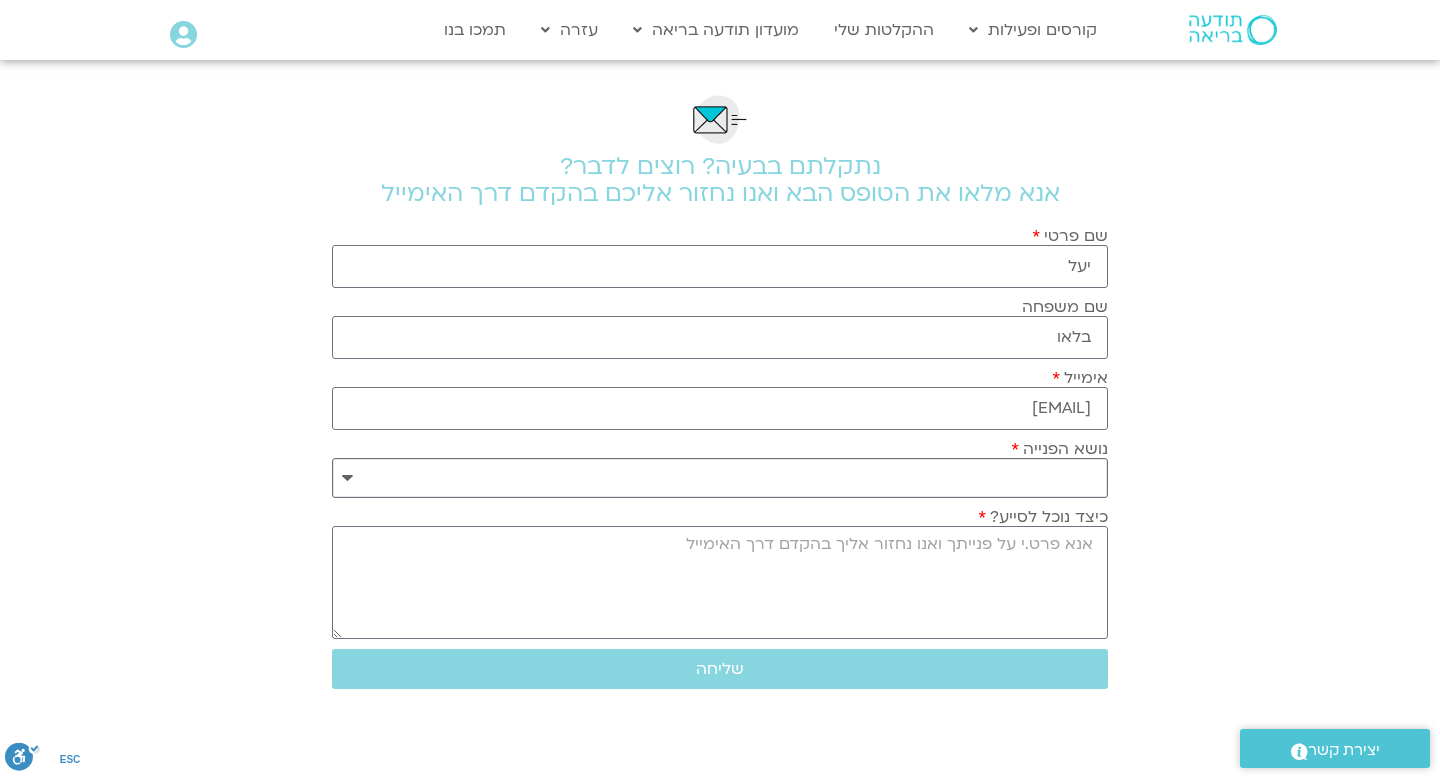 click on "**********" at bounding box center (720, 478) 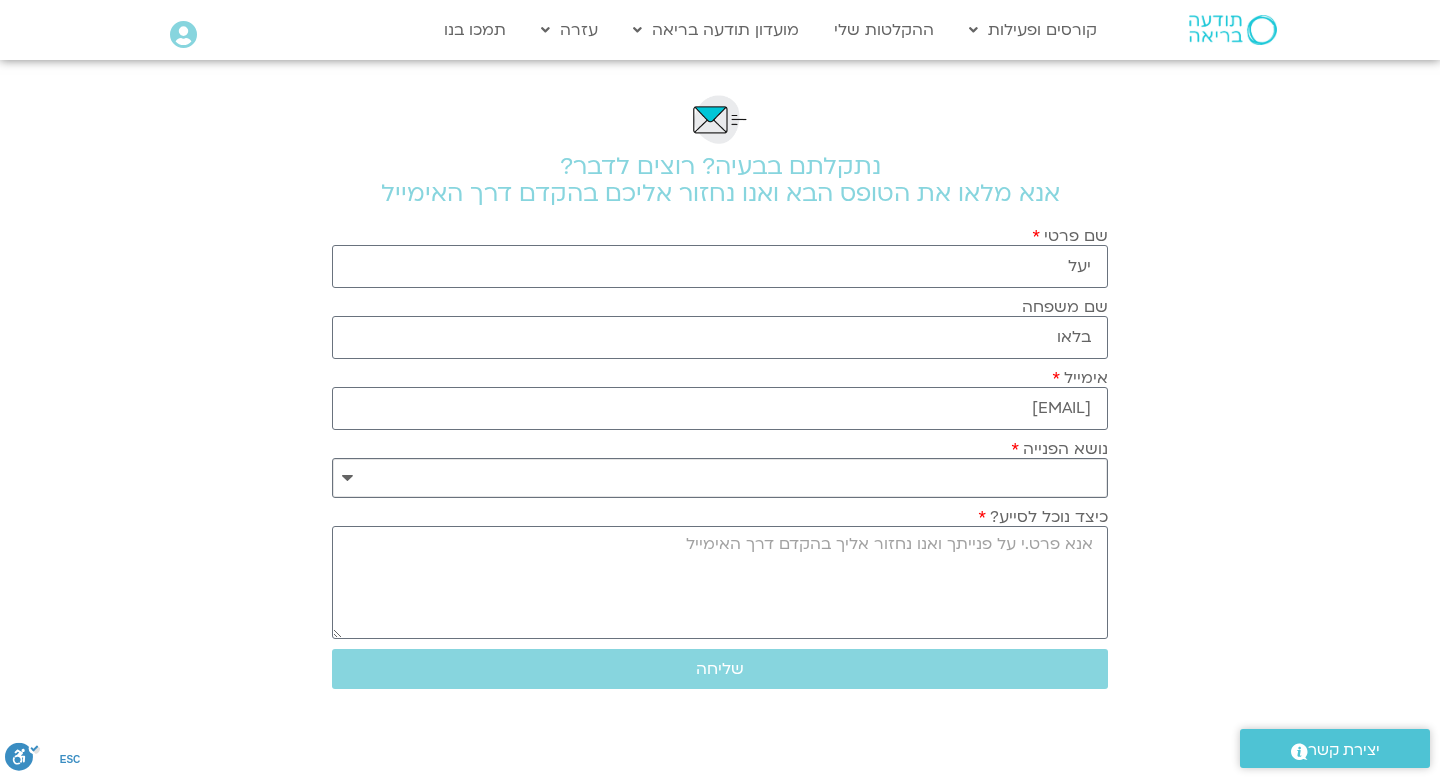 select on "**********" 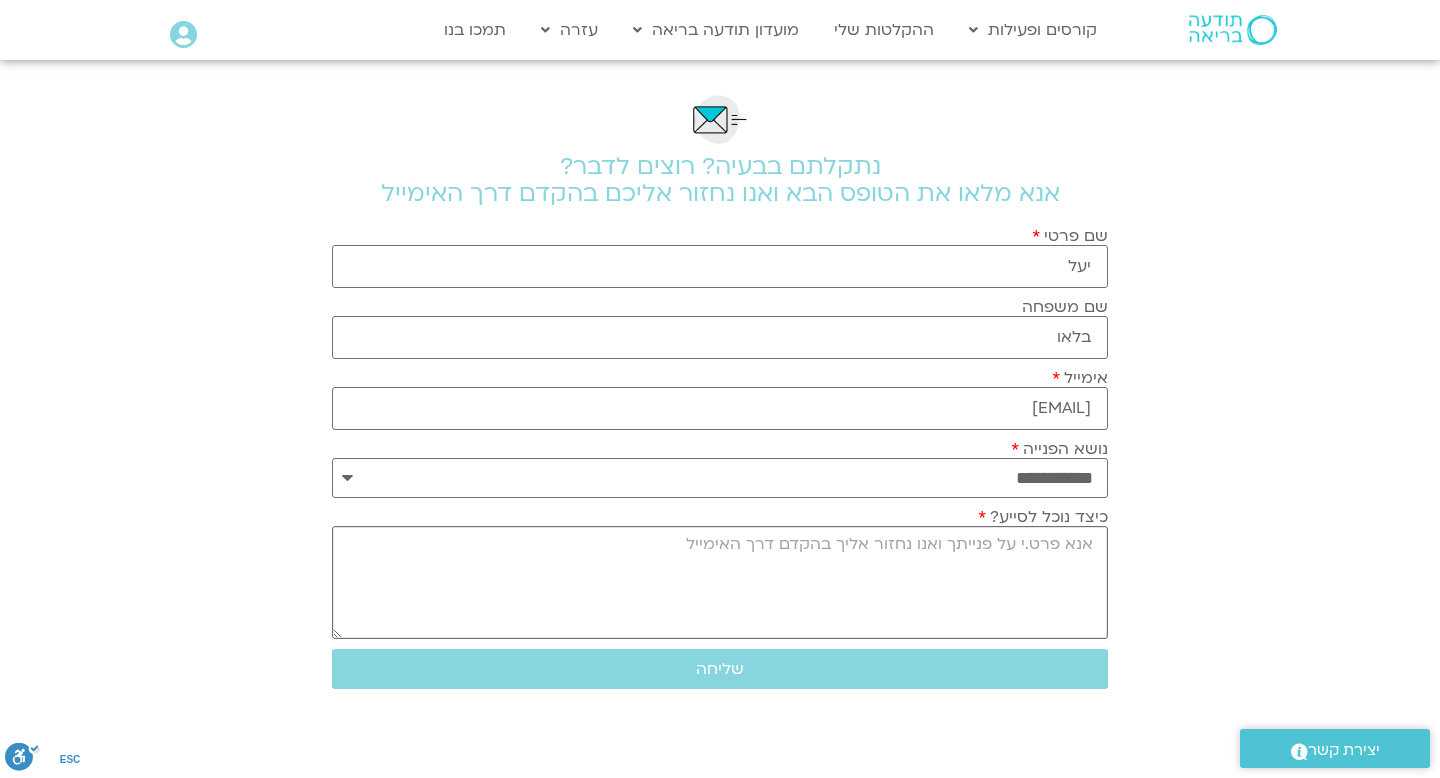 click on "כיצד נוכל לסייע?" at bounding box center [720, 582] 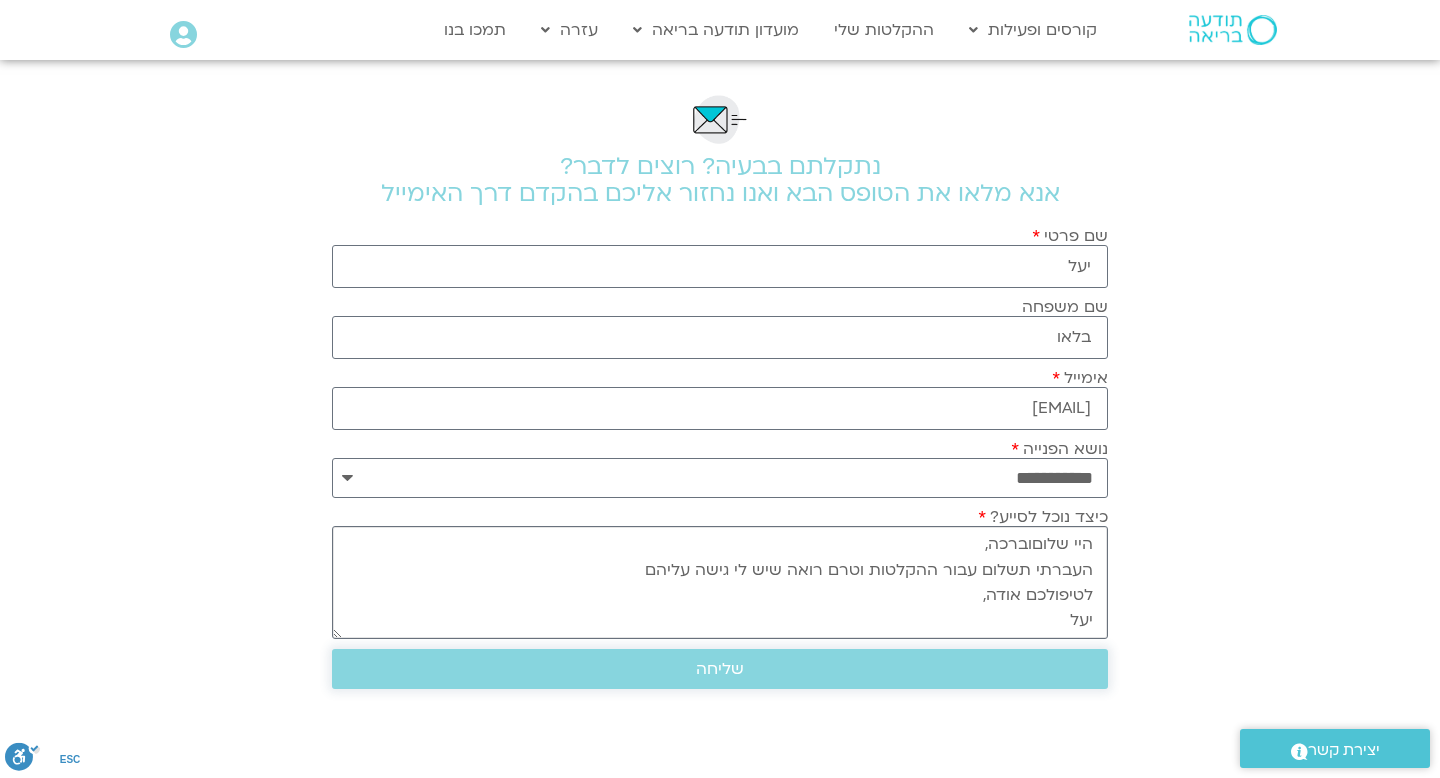 scroll, scrollTop: 14, scrollLeft: 0, axis: vertical 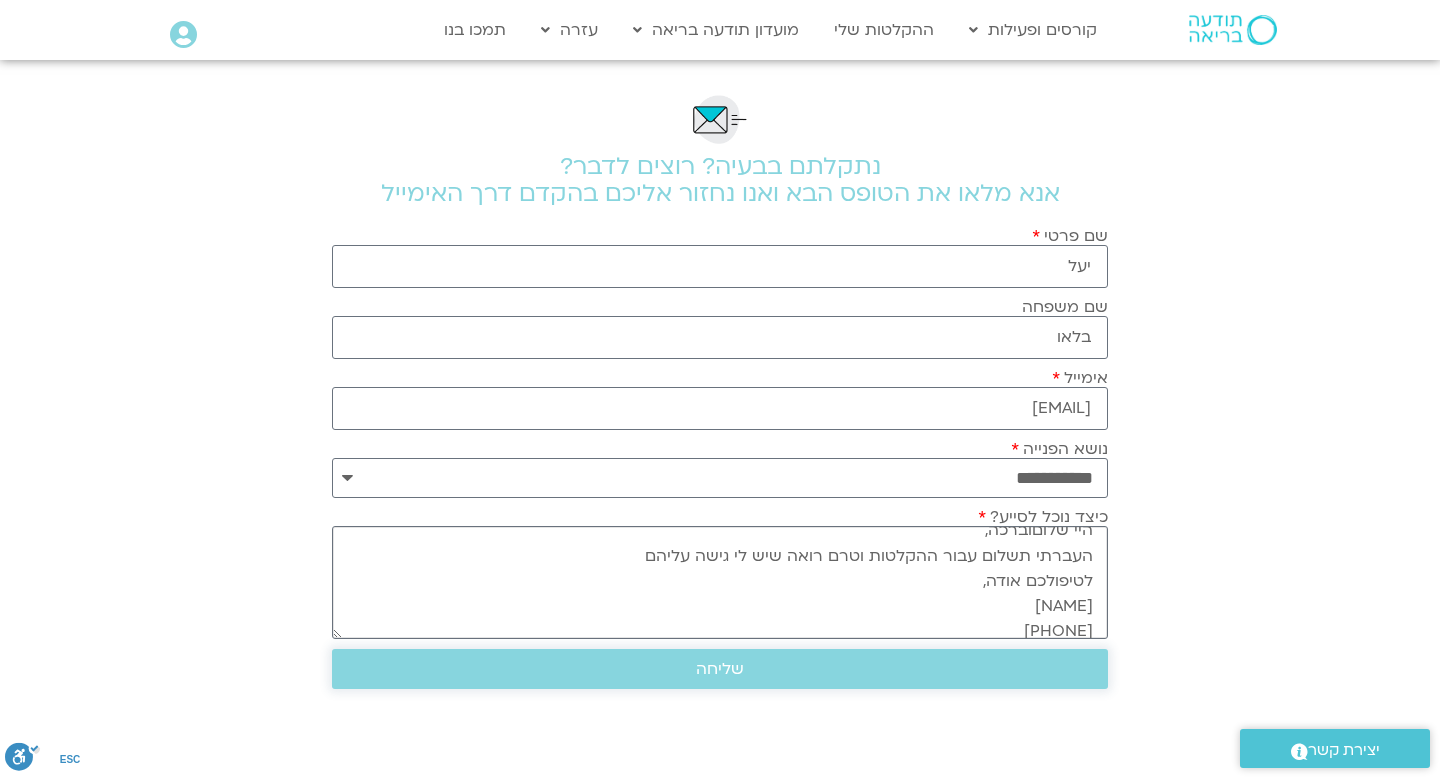 type on "היי שלוםוברכה,
העברתי תשלום עבור ההקלטות וטרם רואה שיש לי גישה עליהם
לטיפולכם אודה,
יעל
0548140702" 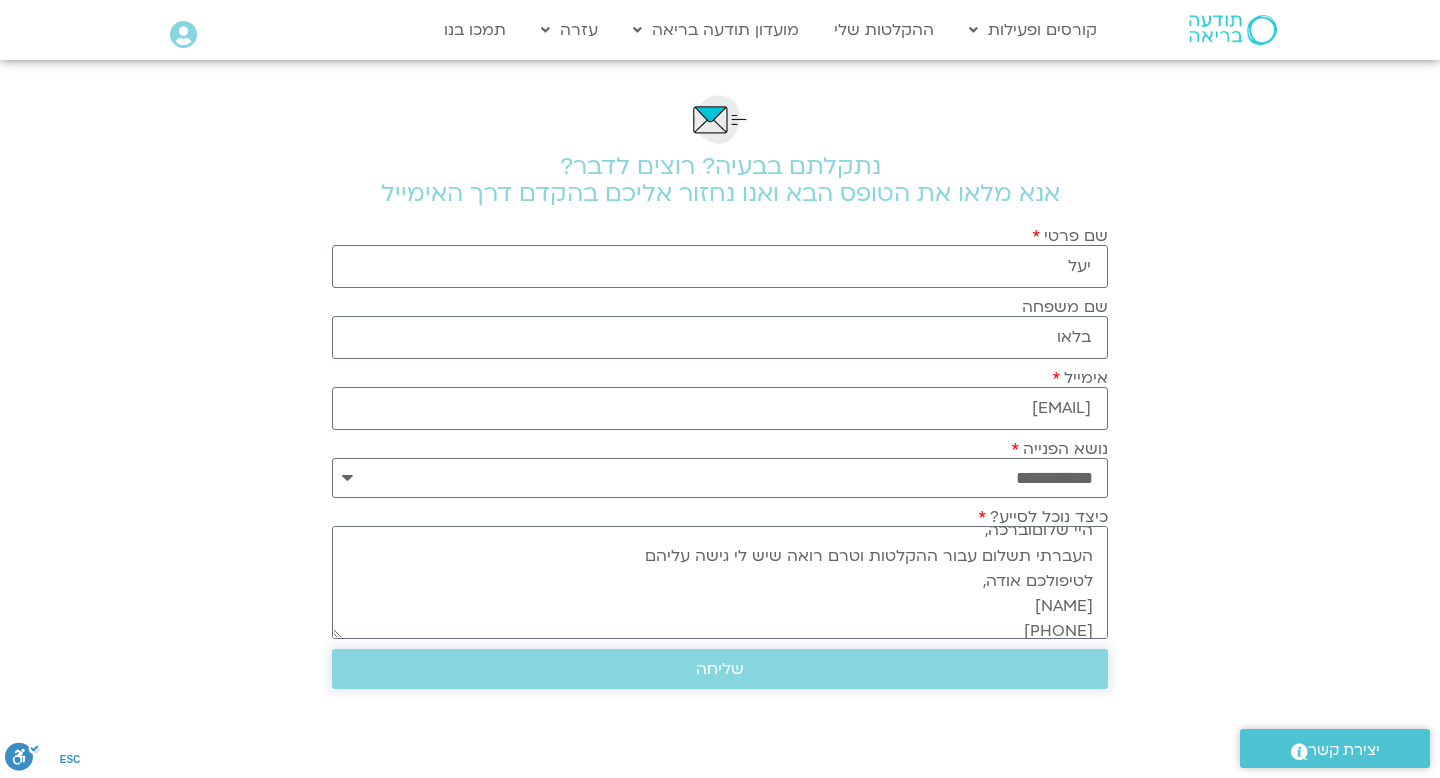 click on "שליחה" at bounding box center [720, 669] 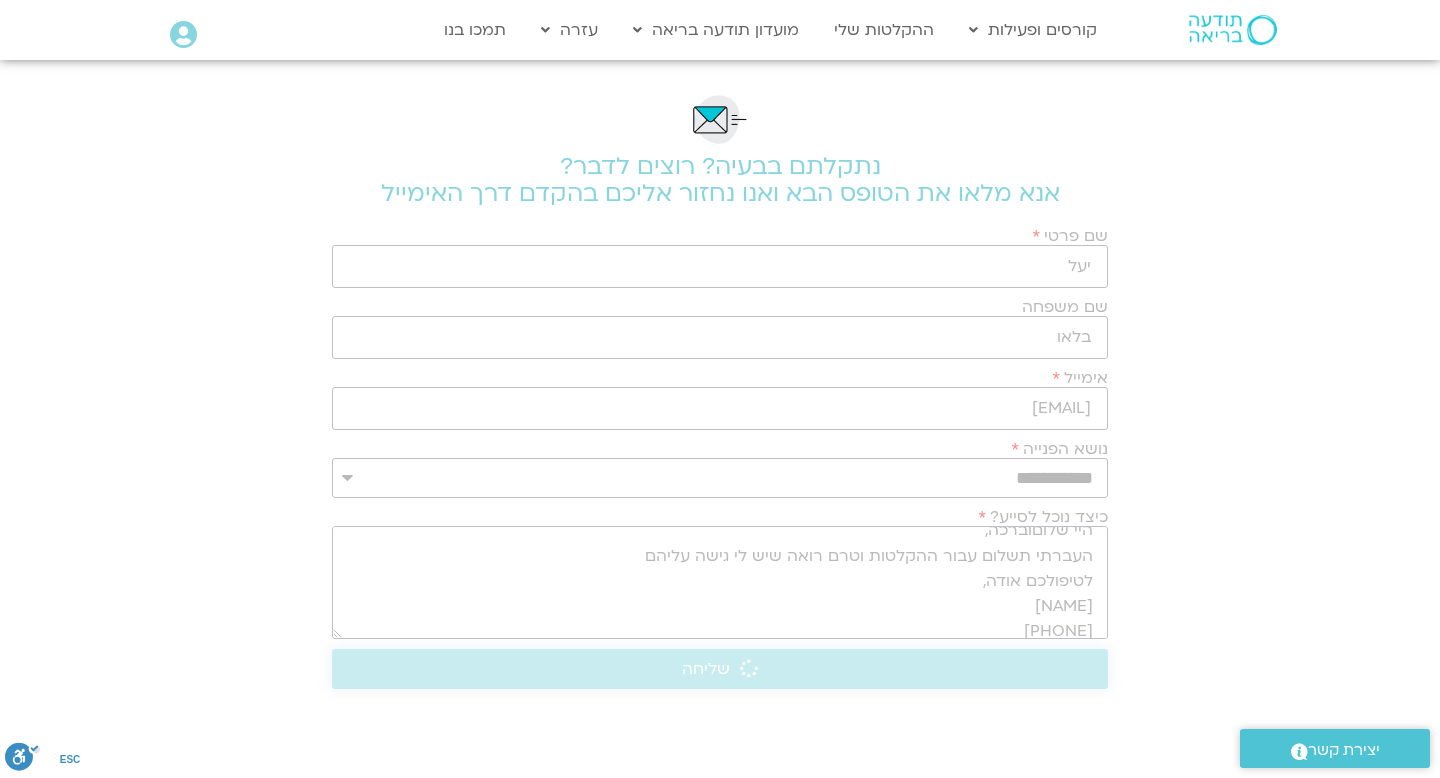scroll, scrollTop: 0, scrollLeft: 0, axis: both 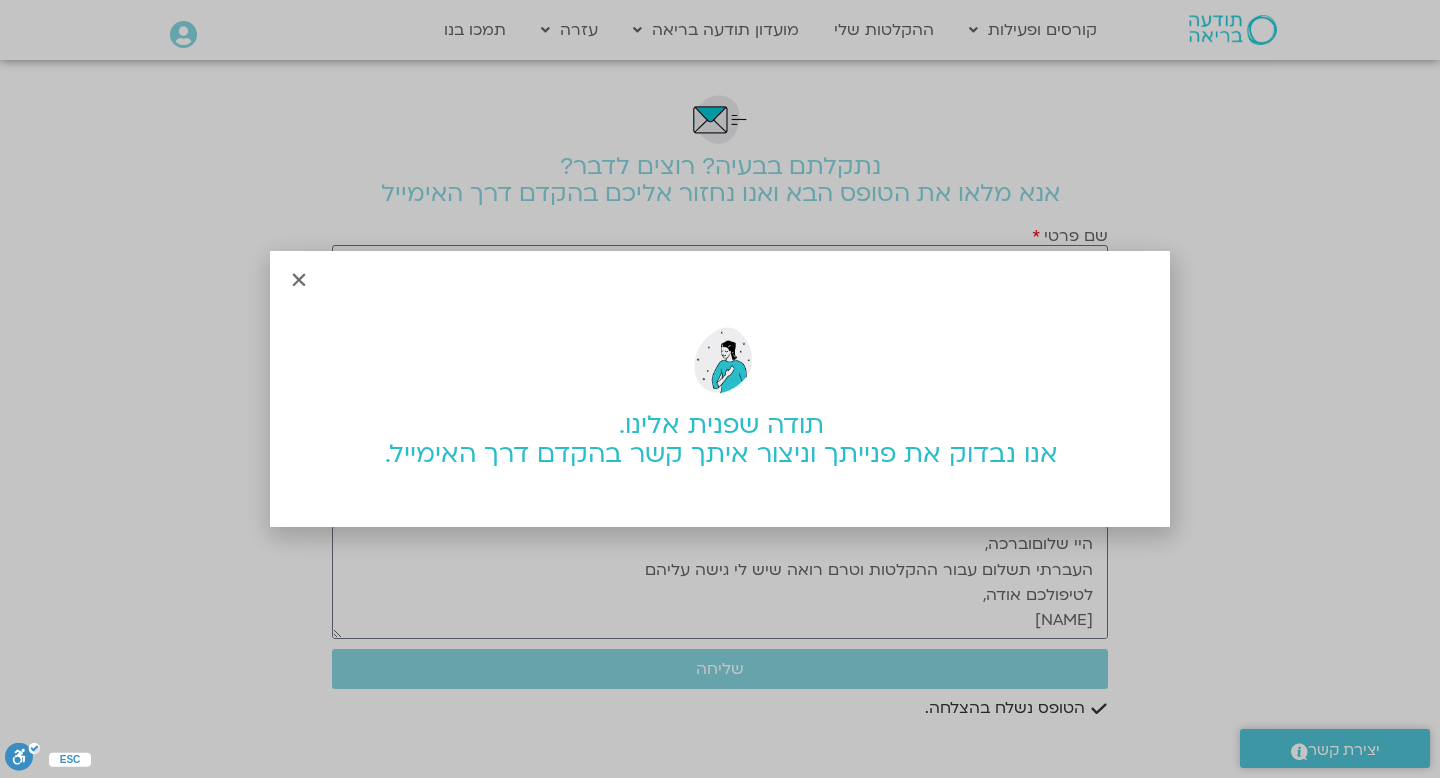 click at bounding box center (299, 280) 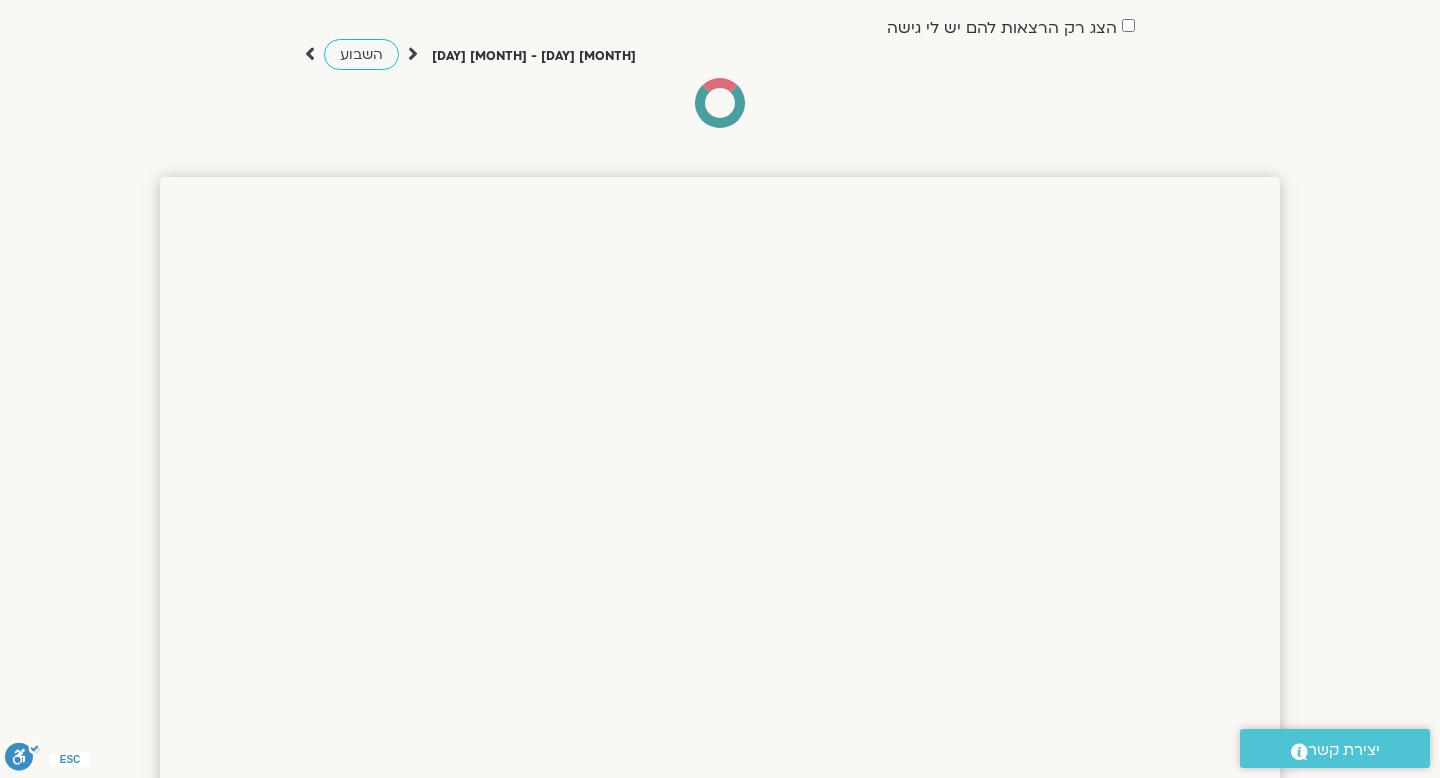 scroll, scrollTop: 146, scrollLeft: 0, axis: vertical 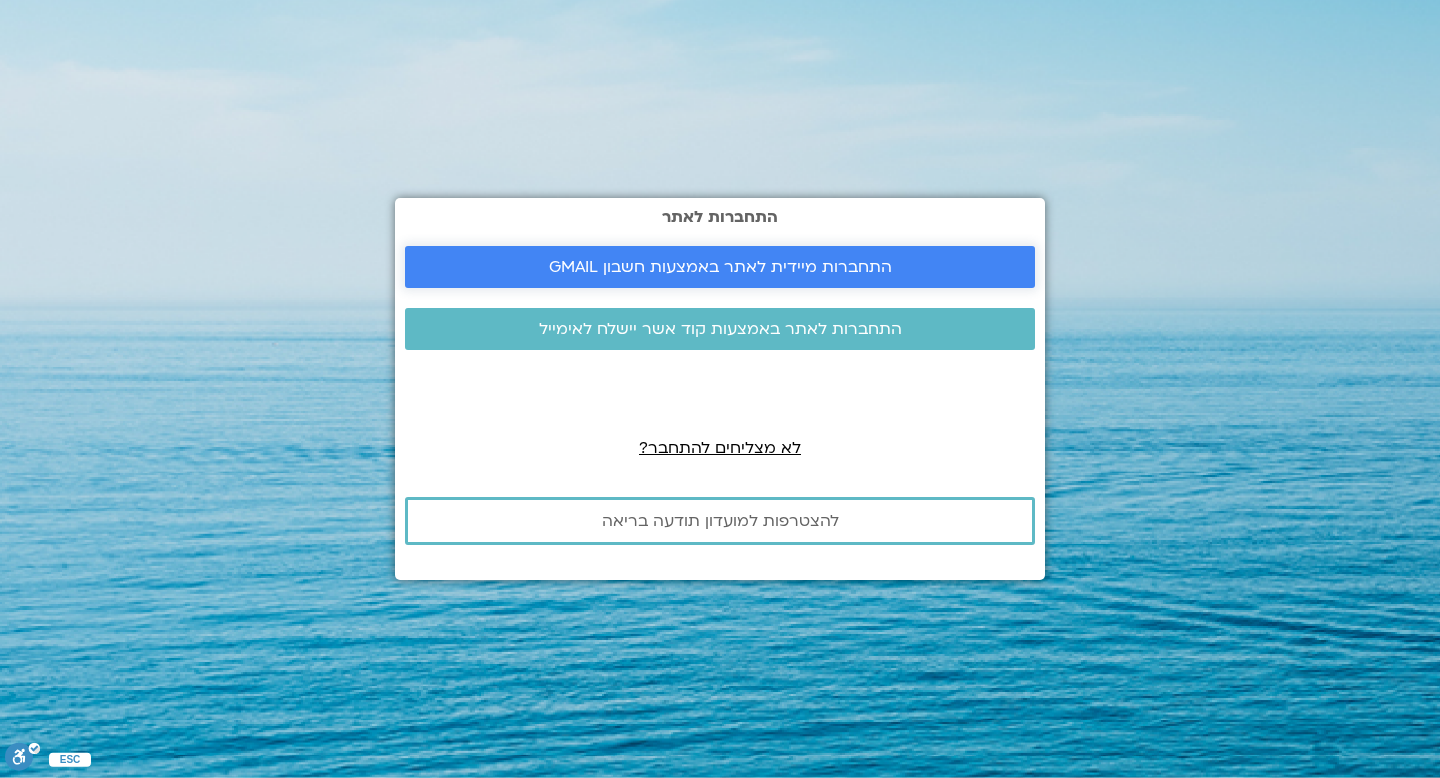 click on "התחברות מיידית לאתר באמצעות חשבון GMAIL" at bounding box center (720, 267) 